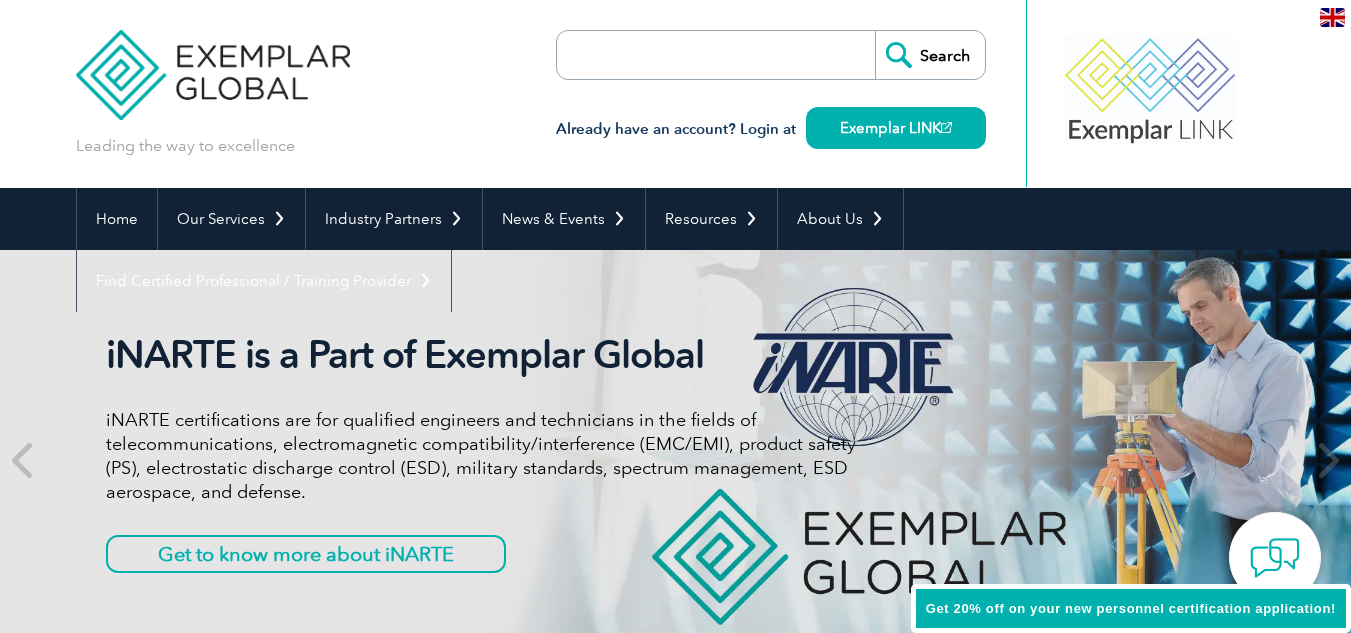 scroll, scrollTop: 0, scrollLeft: 0, axis: both 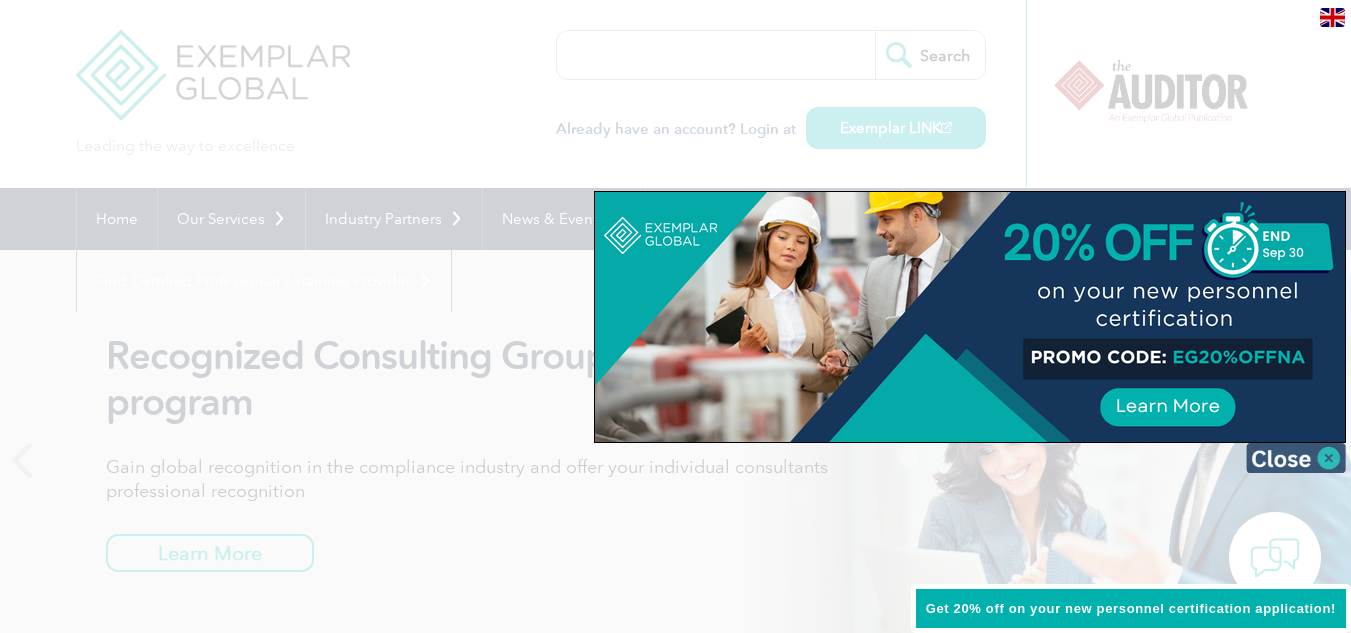 click at bounding box center (1296, 458) 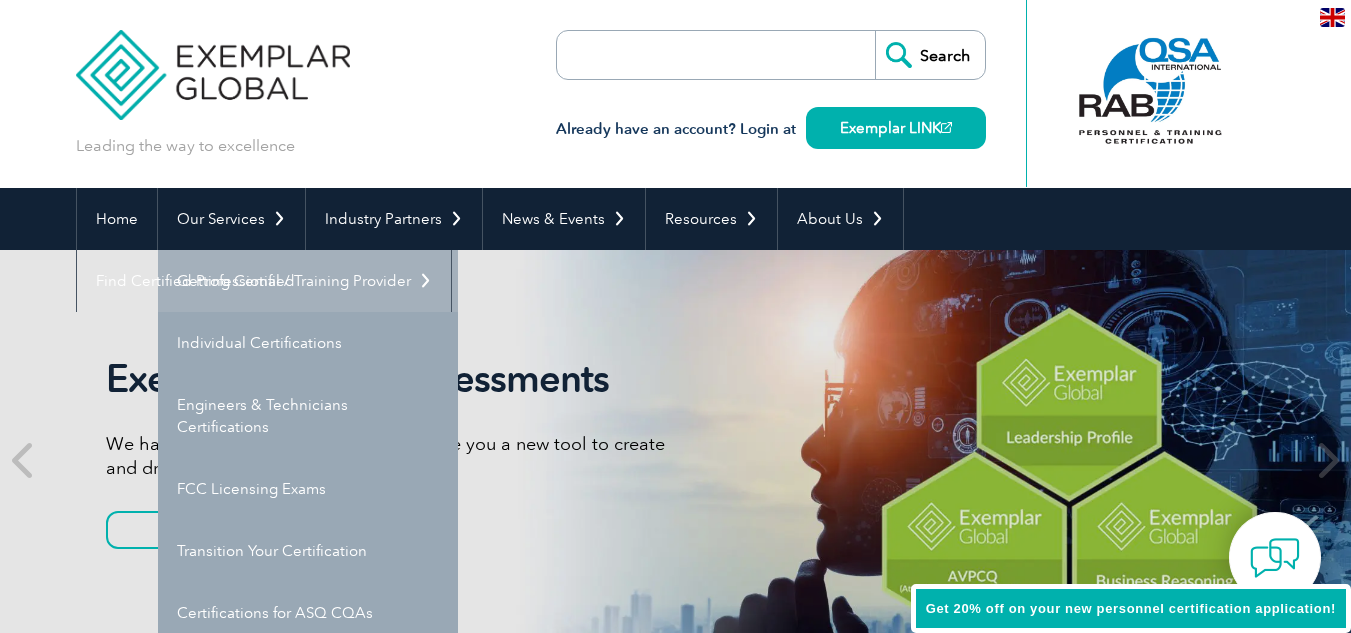 click on "Getting Certified" at bounding box center [308, 281] 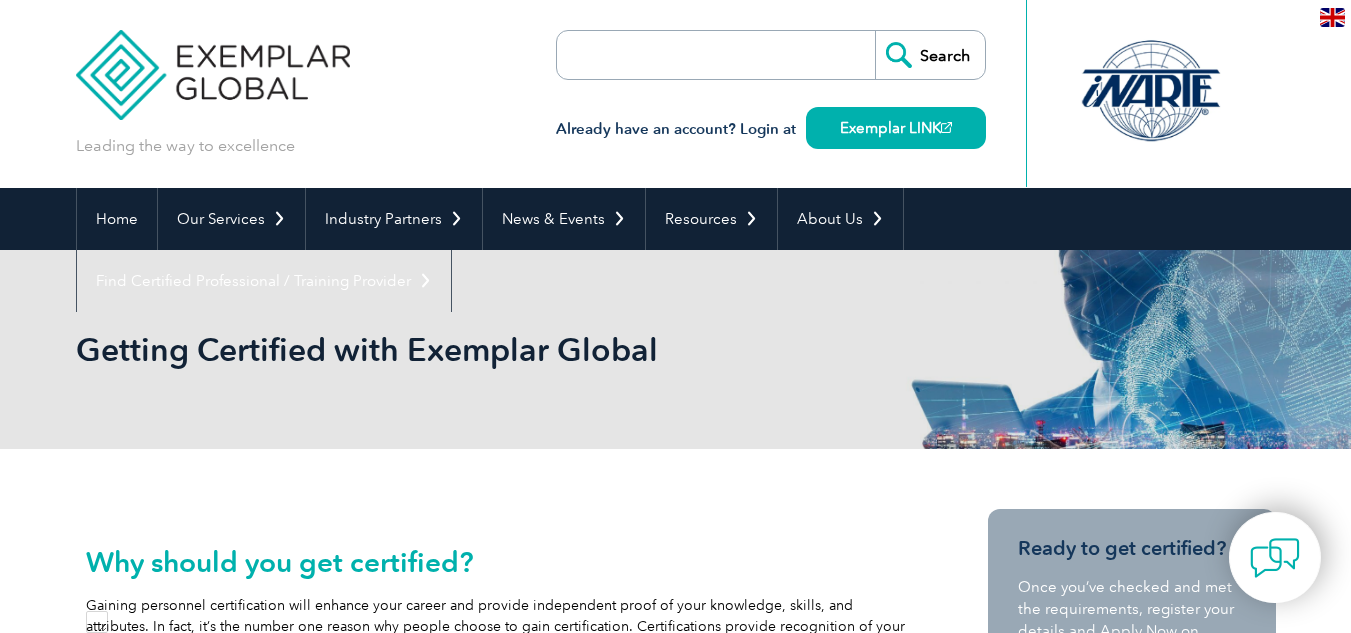 scroll, scrollTop: 0, scrollLeft: 0, axis: both 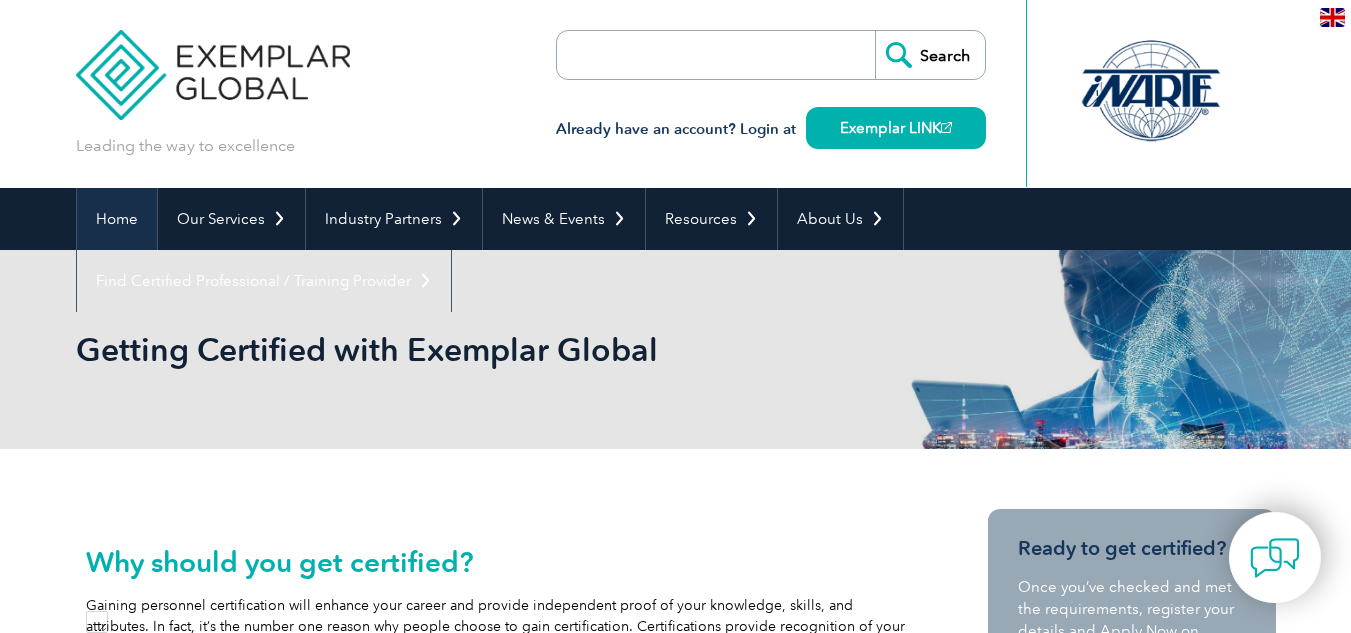 click on "Home" at bounding box center (117, 219) 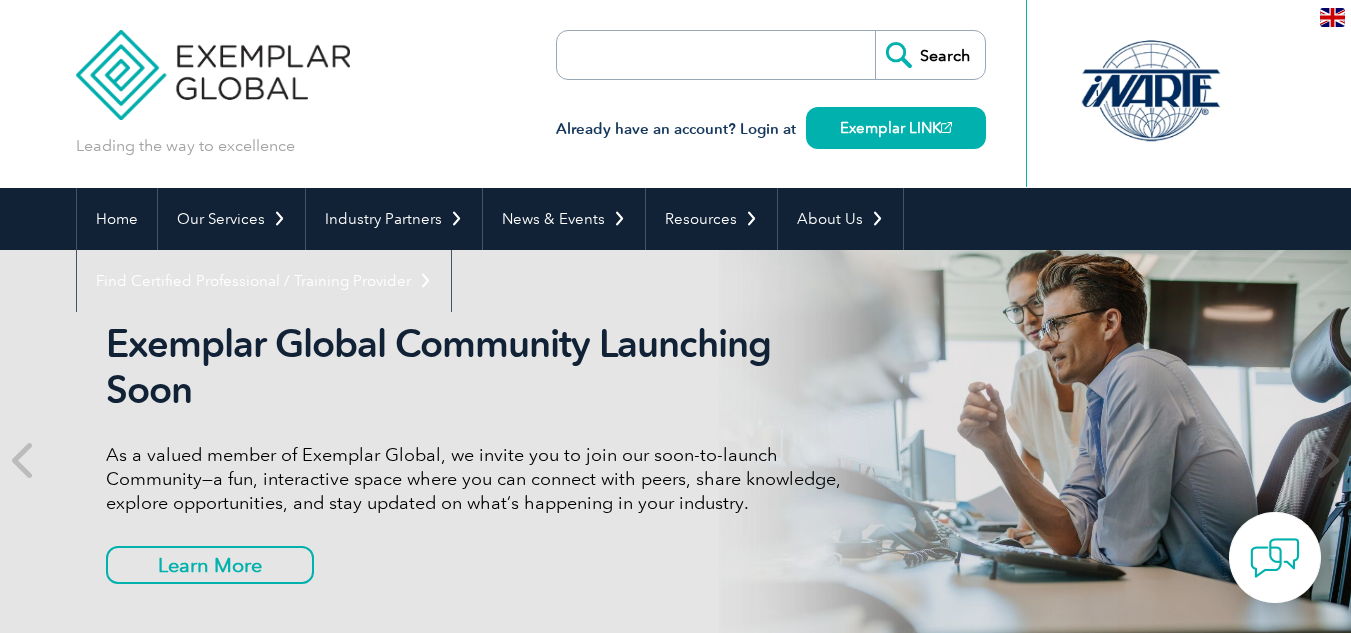 scroll, scrollTop: 0, scrollLeft: 0, axis: both 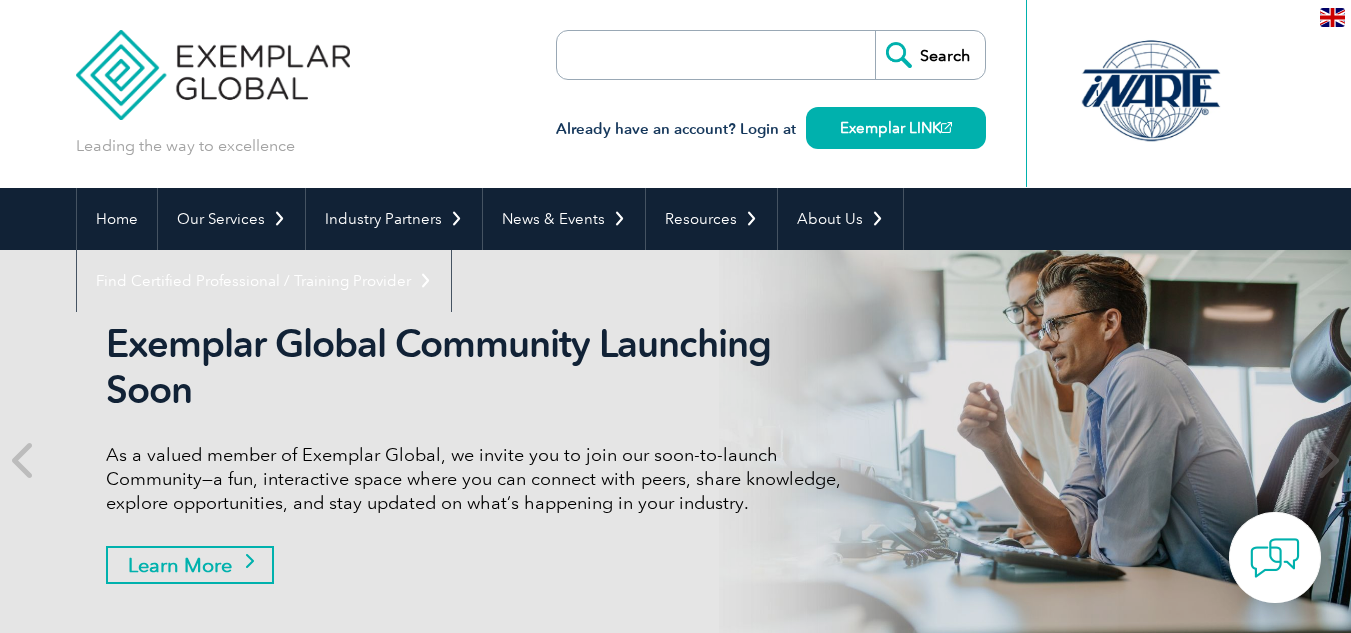 click on "Learn More" at bounding box center (190, 565) 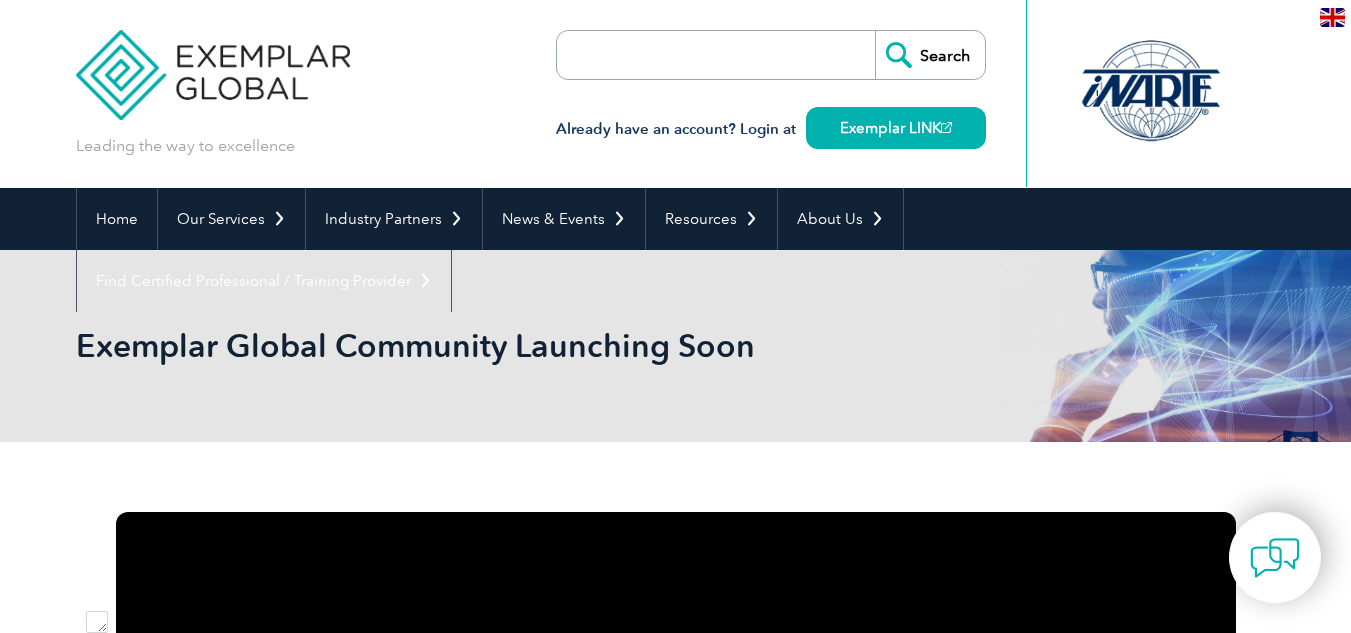 scroll, scrollTop: 0, scrollLeft: 0, axis: both 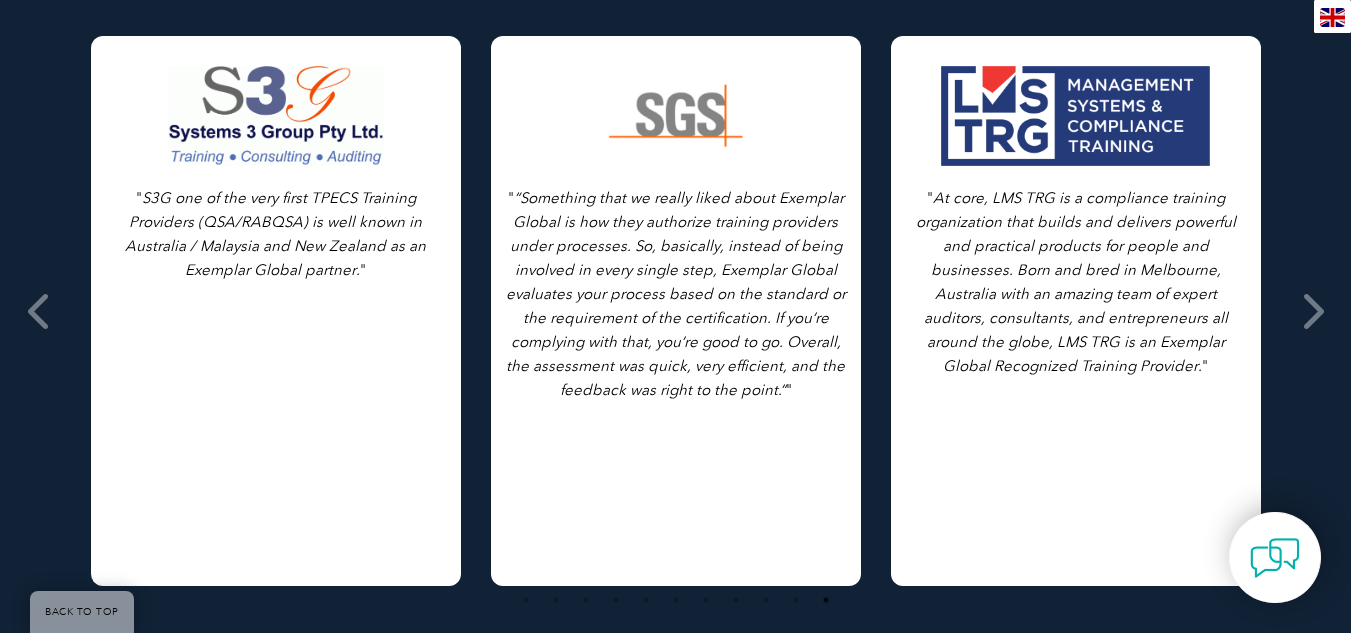 click on "“Something that we really liked about Exemplar Global is how they authorize training providers under processes. So, basically, instead of being involved in every single step, Exemplar Global evaluates your process based on the standard or the requirement of the certification. If you’re complying with that, you’re good to go. Overall, the assessment was quick, very efficient, and the feedback was right to the point.”" at bounding box center (676, 294) 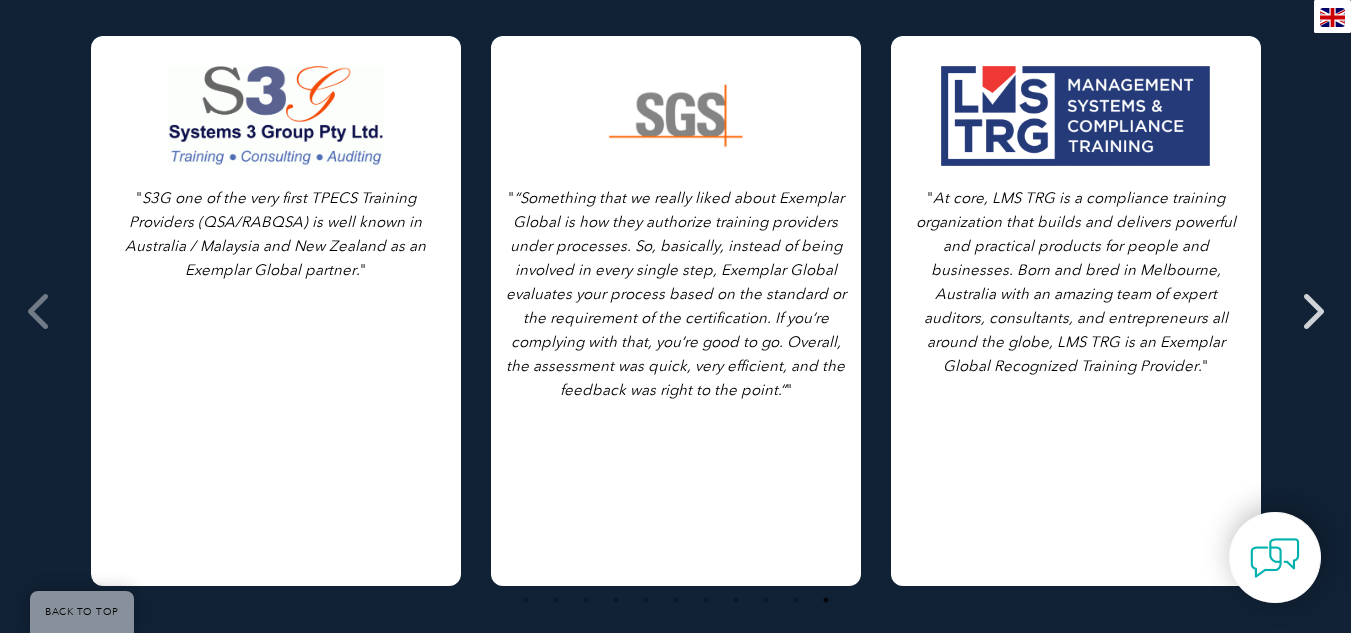 click at bounding box center [1311, 311] 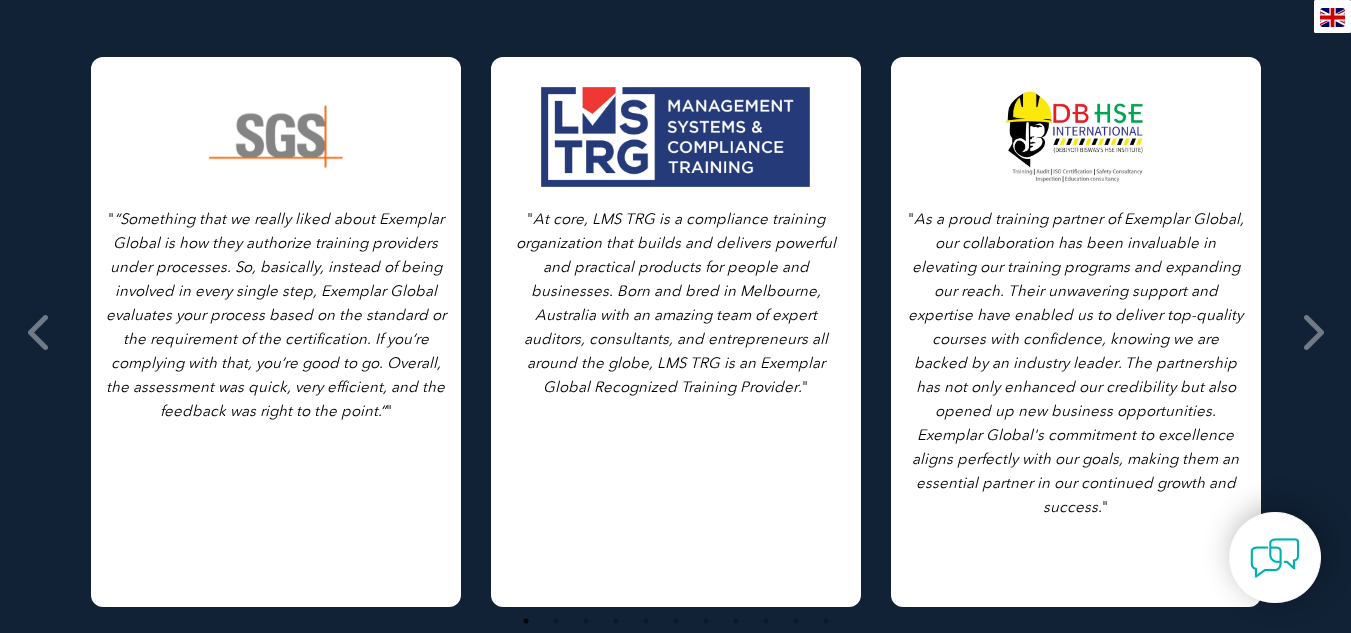 scroll, scrollTop: 3412, scrollLeft: 0, axis: vertical 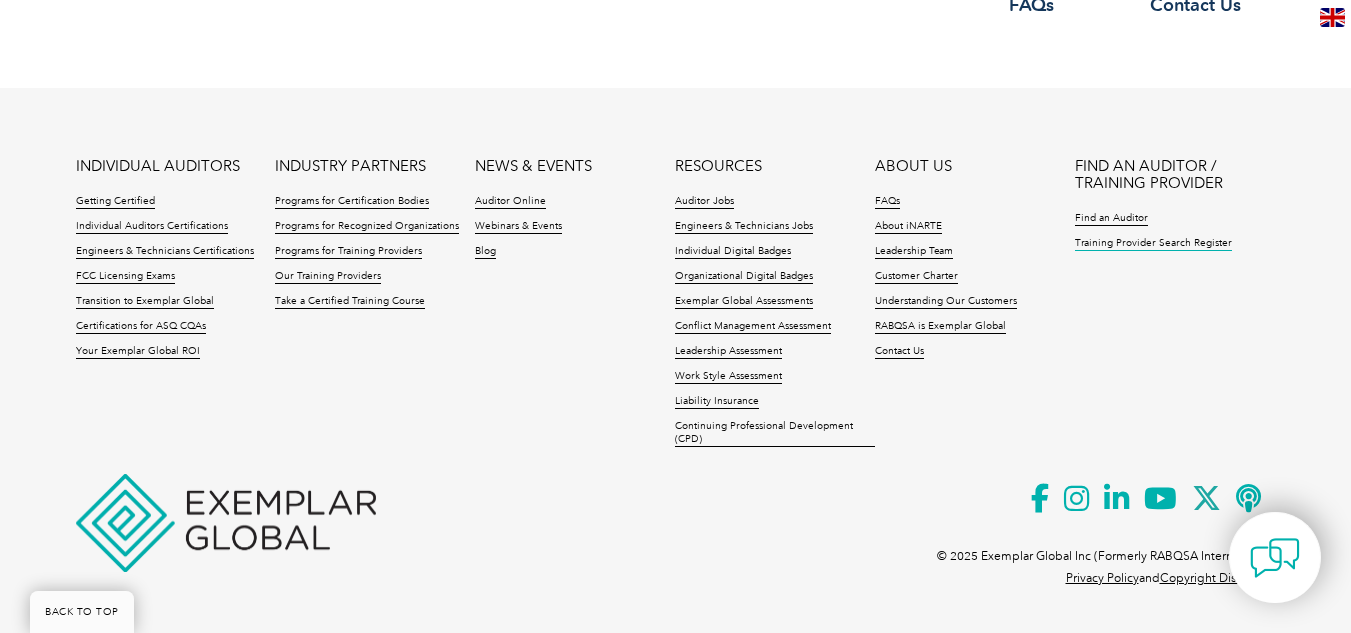 click on "Training Provider Search Register" at bounding box center [1153, 244] 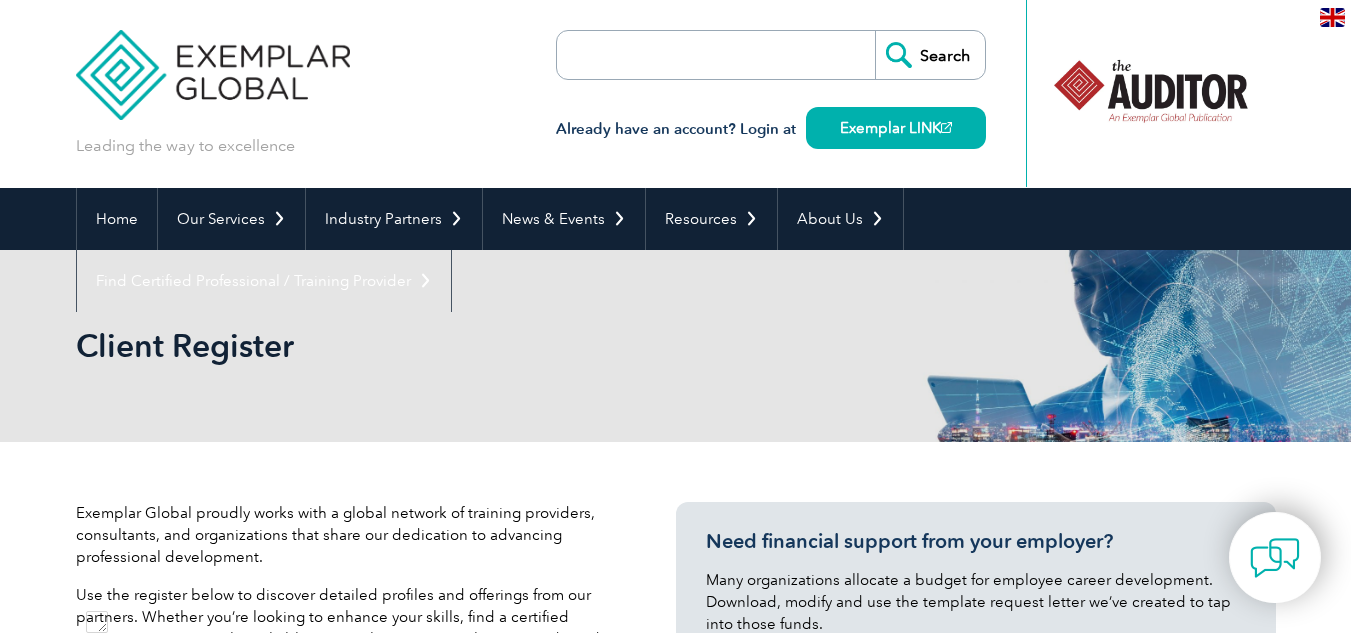 scroll, scrollTop: 0, scrollLeft: 0, axis: both 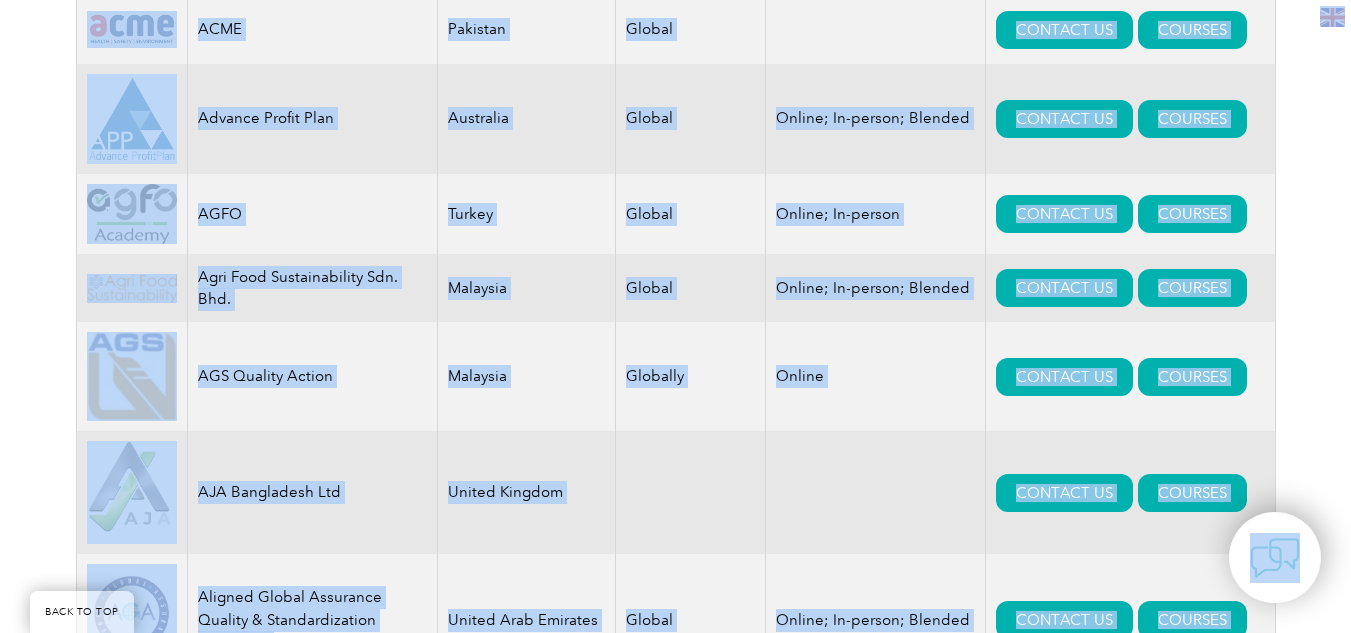 drag, startPoint x: 1345, startPoint y: 59, endPoint x: 1346, endPoint y: 35, distance: 24.020824 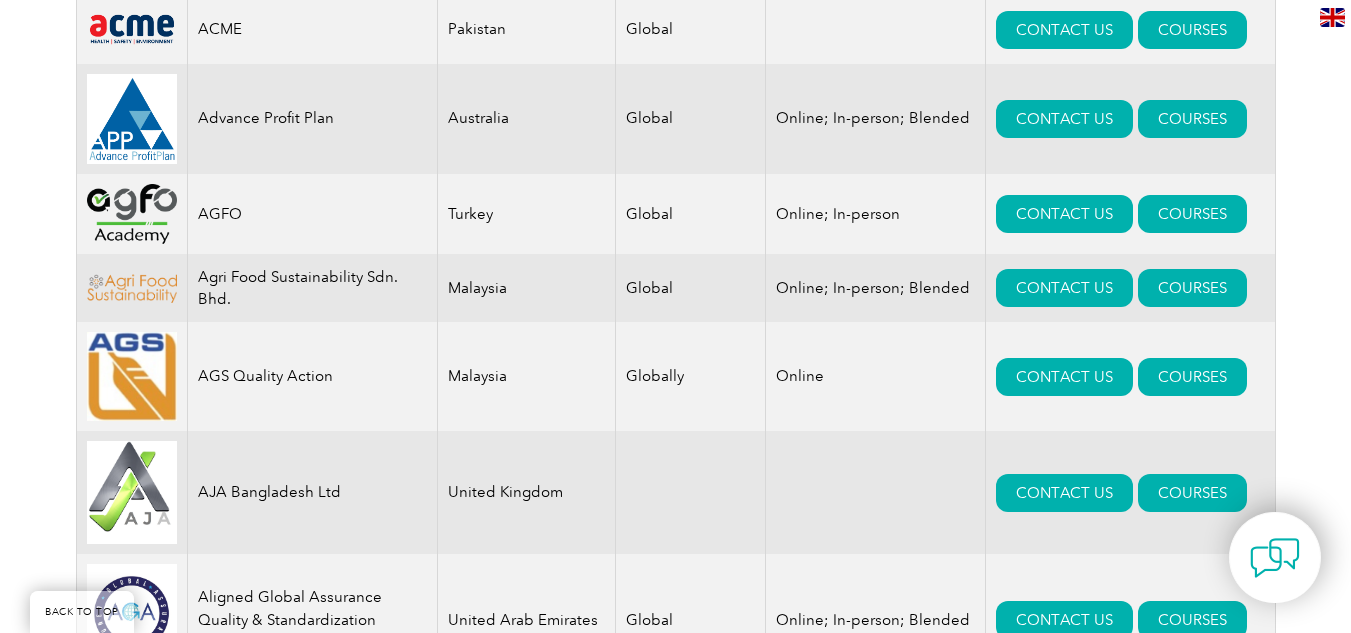 click on "Exemplar Global proudly works with a global network of training providers, consultants, and organizations that share our dedication to advancing professional development.
Use the register below to discover detailed profiles and offerings from our partners. Whether you’re looking to enhance your skills, find a certified course, or connect with a reliable expert, this resource is here to guide and support your professional journey.
To view a listing of false claims of Exemplar Global training certification or unapproved use of Exemplar Global brand and logo  Click Here .
To view a list of inactive companies who were previously associated with Exemplar Global  Click Here .
Need financial support from your employer?
Many organizations allocate a budget for employee career development. Download, modify and use the template request letter we’ve created to tap into those funds." at bounding box center (675, 10695) 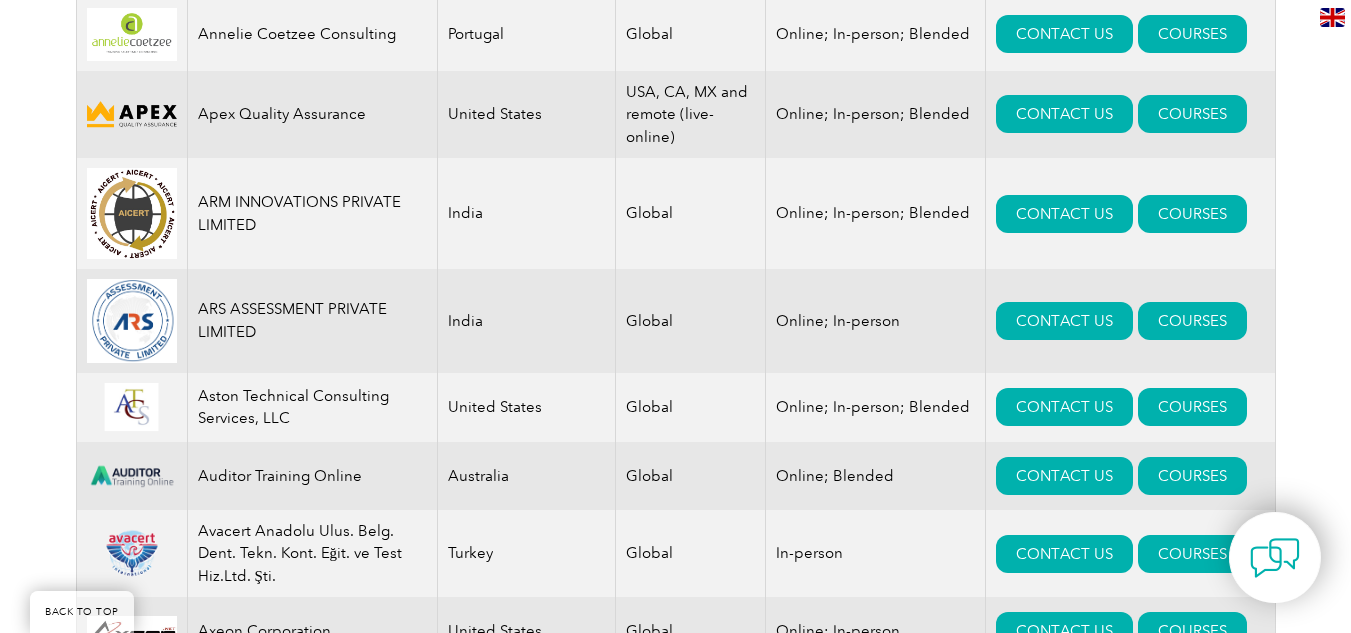 scroll, scrollTop: 2196, scrollLeft: 0, axis: vertical 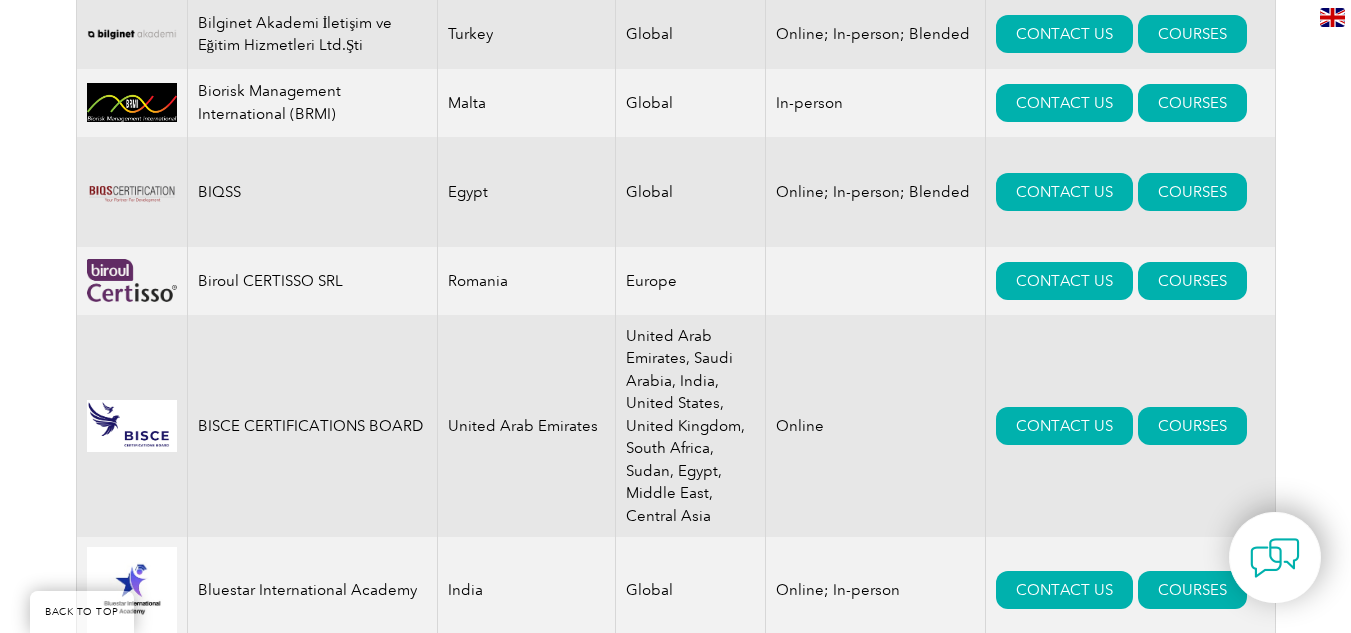 drag, startPoint x: 1358, startPoint y: 75, endPoint x: 1365, endPoint y: 101, distance: 26.925823 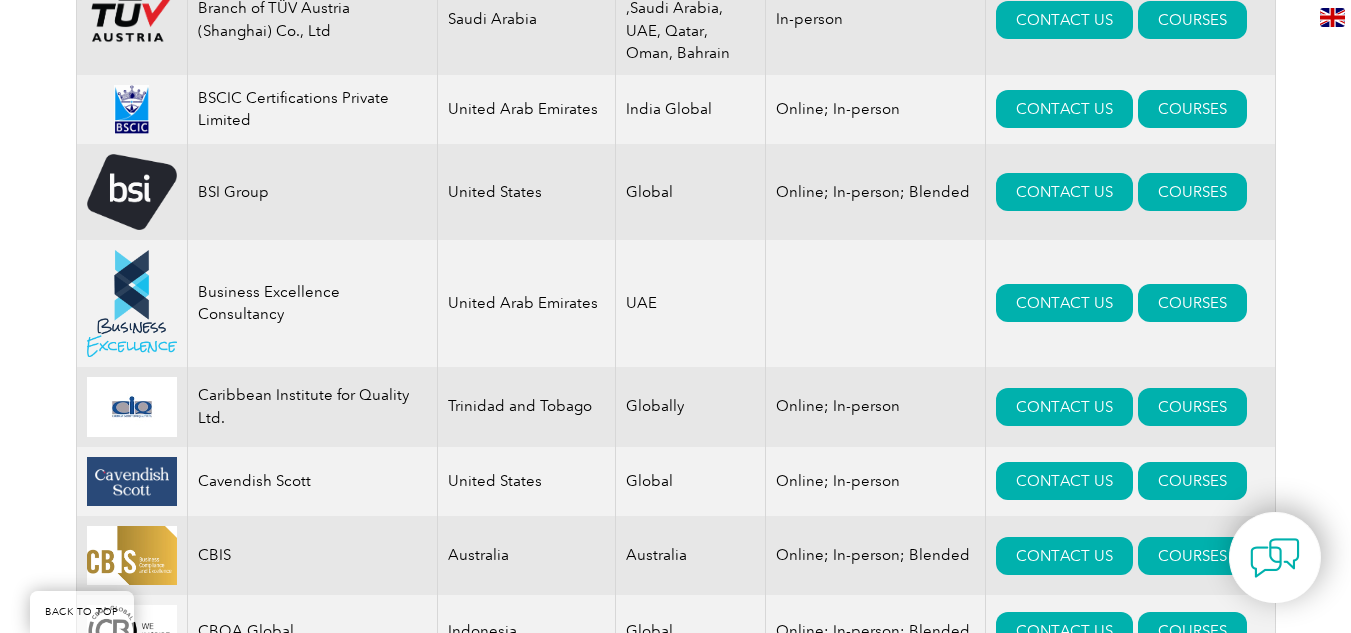 scroll, scrollTop: 4155, scrollLeft: 0, axis: vertical 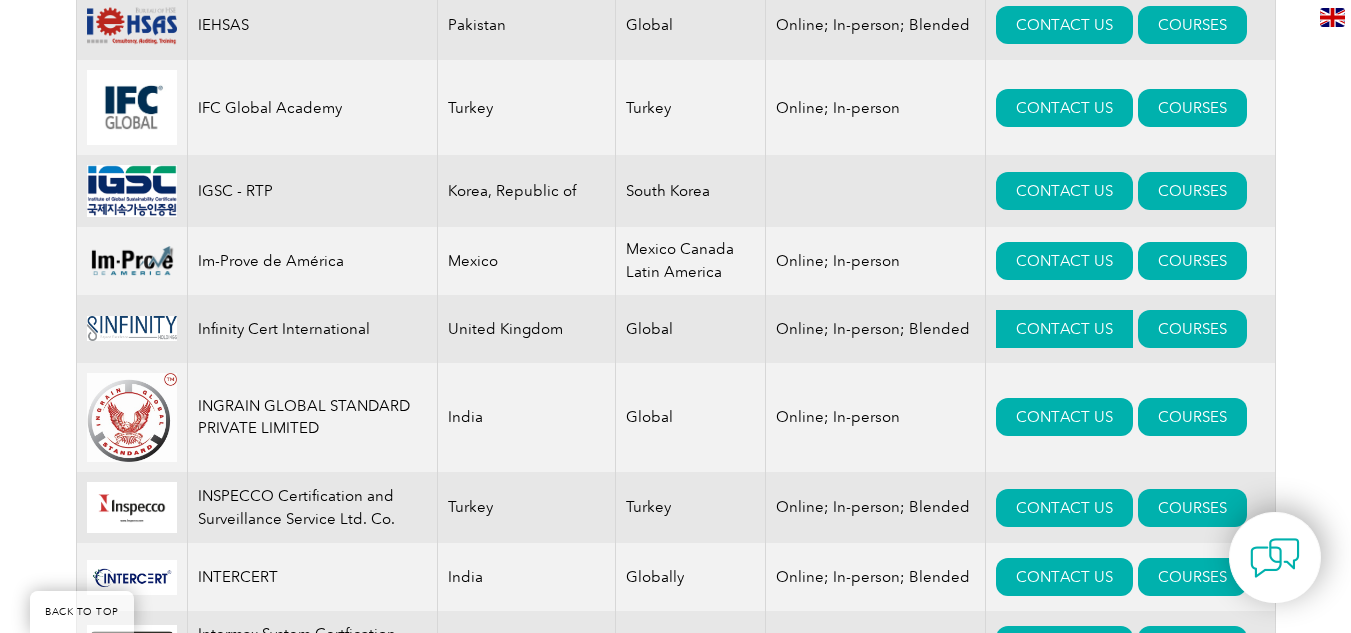 click on "CONTACT US" at bounding box center [1064, 329] 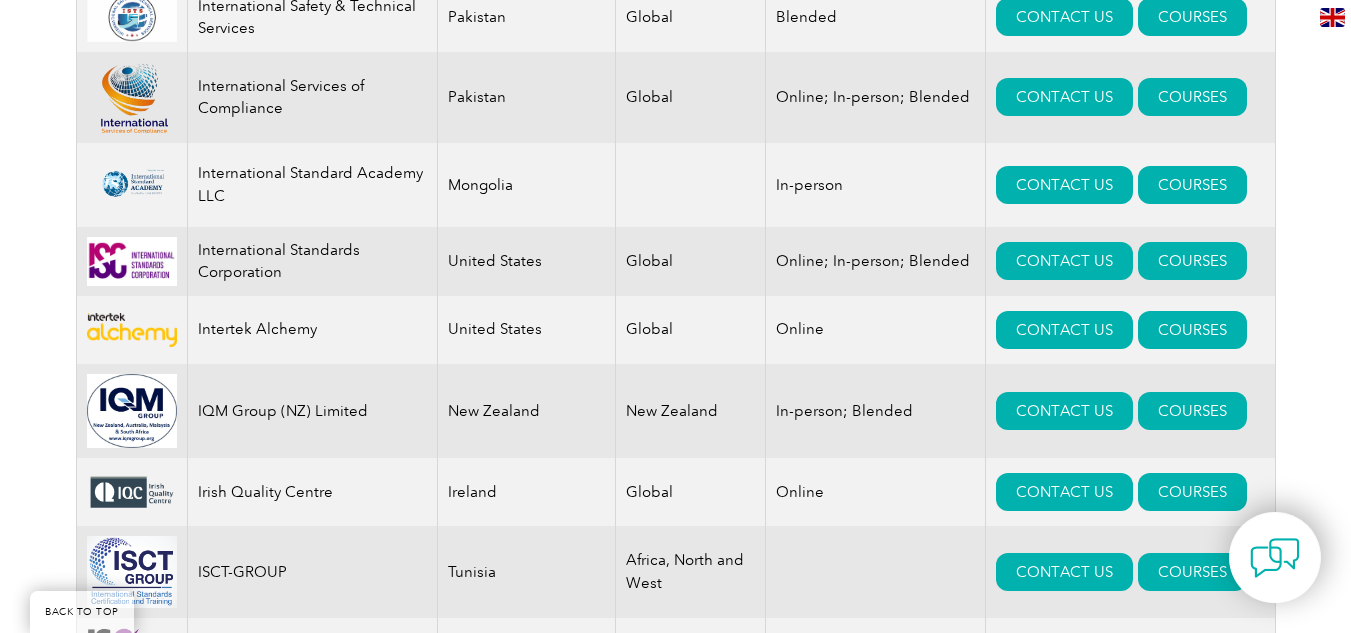 scroll, scrollTop: 11184, scrollLeft: 0, axis: vertical 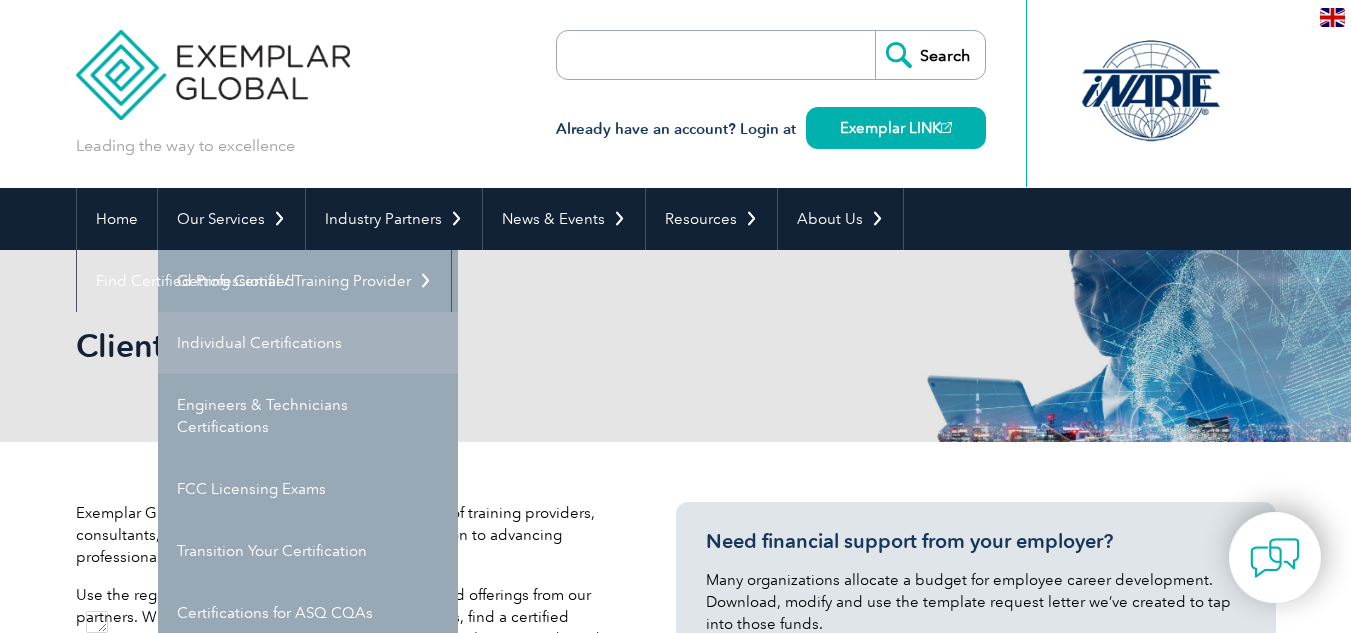 click on "Individual Certifications" at bounding box center [308, 343] 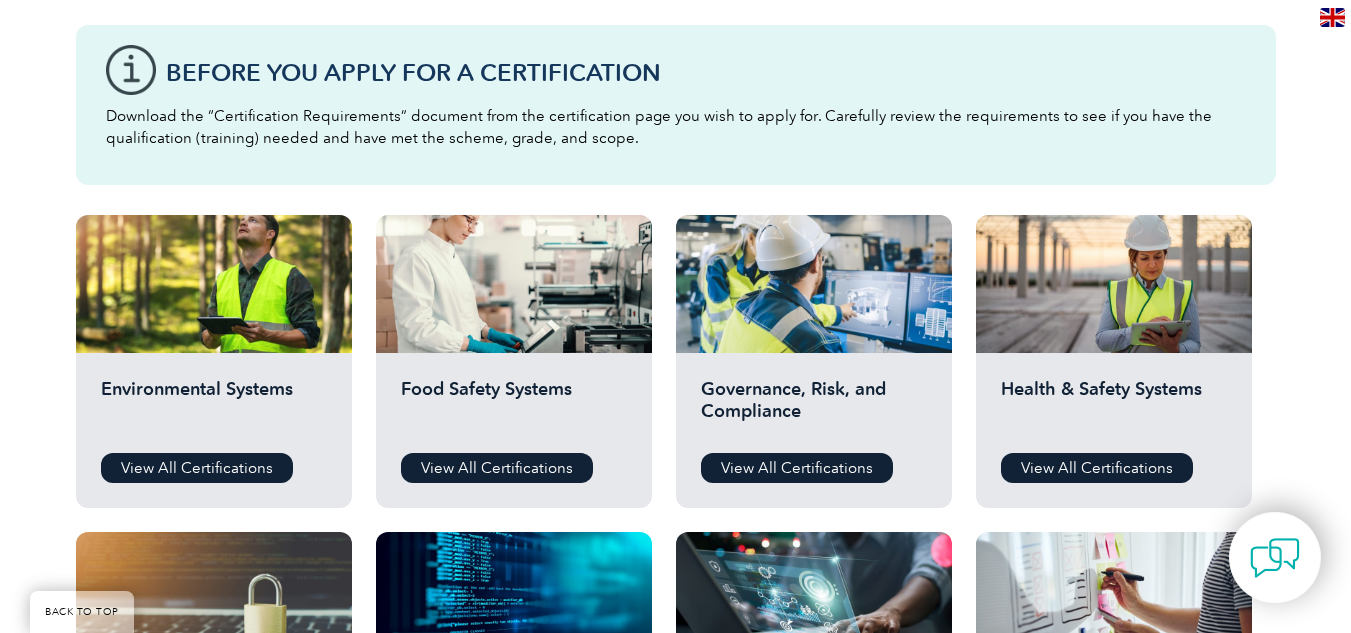scroll, scrollTop: 548, scrollLeft: 0, axis: vertical 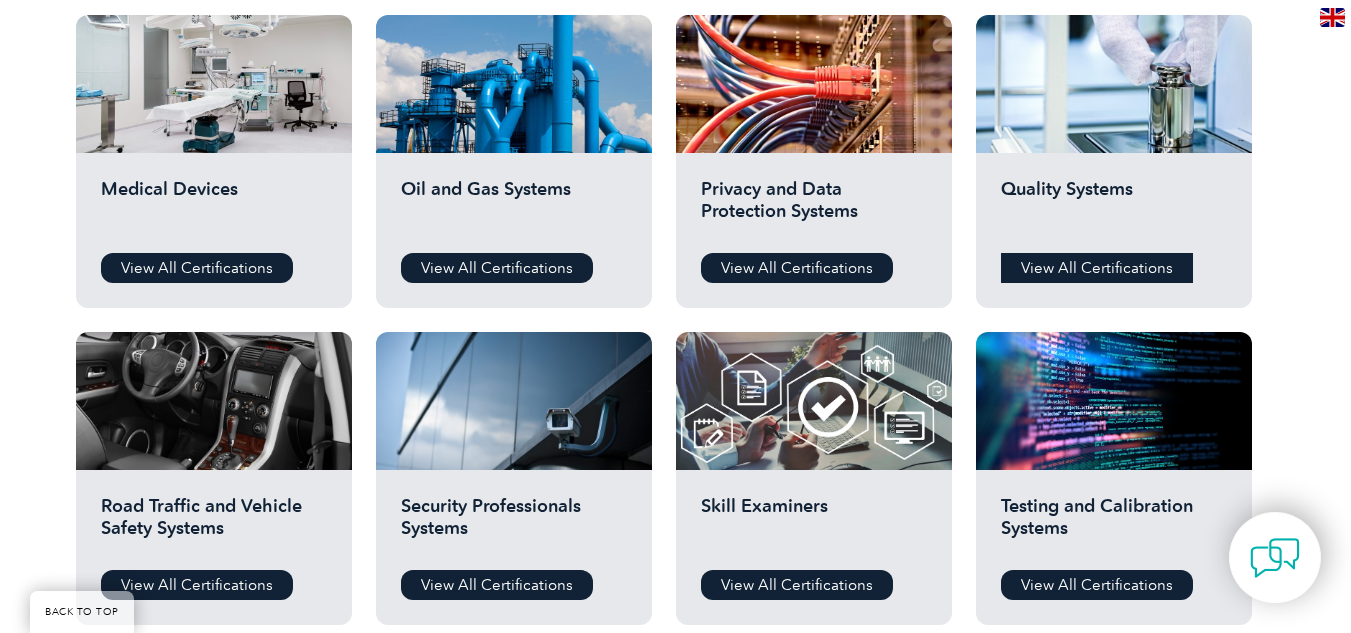 click on "View All Certifications" at bounding box center [1097, 268] 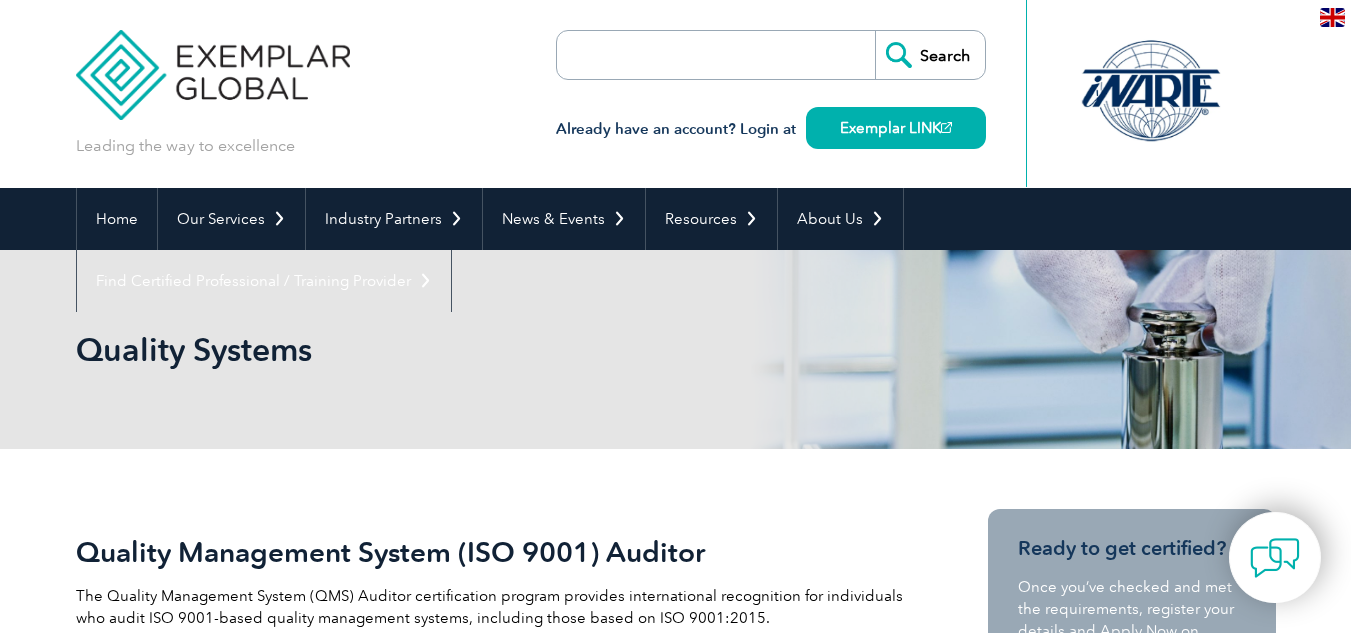 scroll, scrollTop: 0, scrollLeft: 0, axis: both 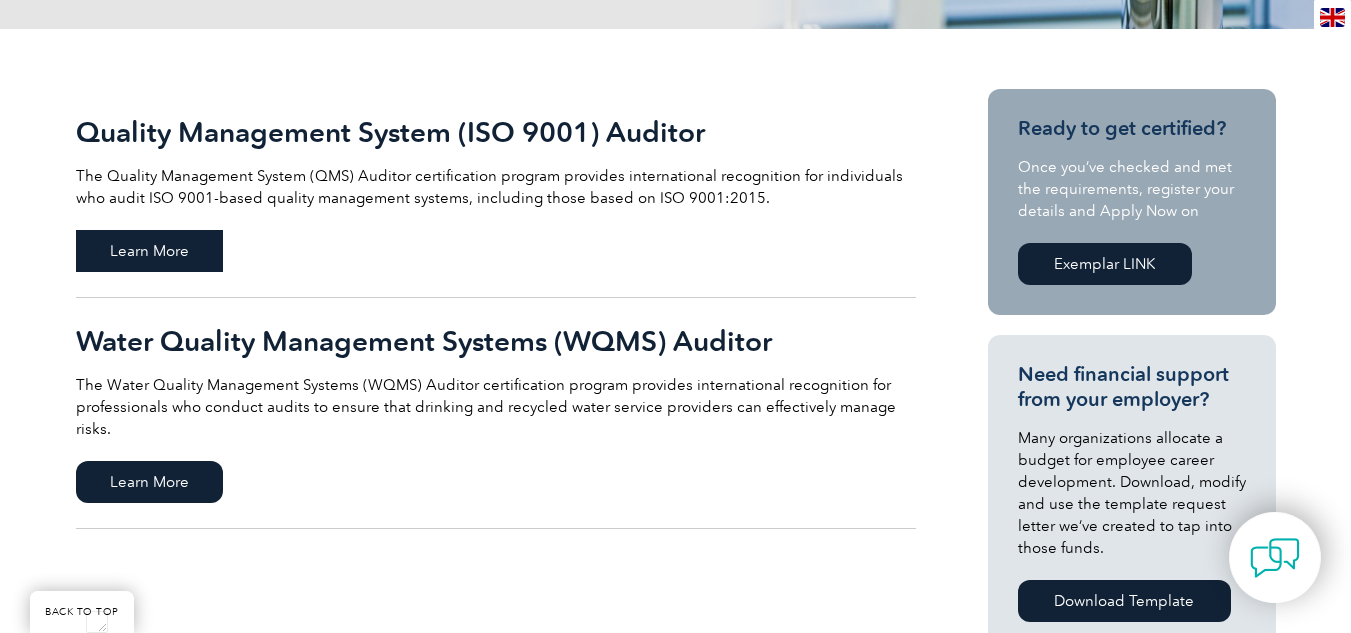 click on "Learn More" at bounding box center (149, 251) 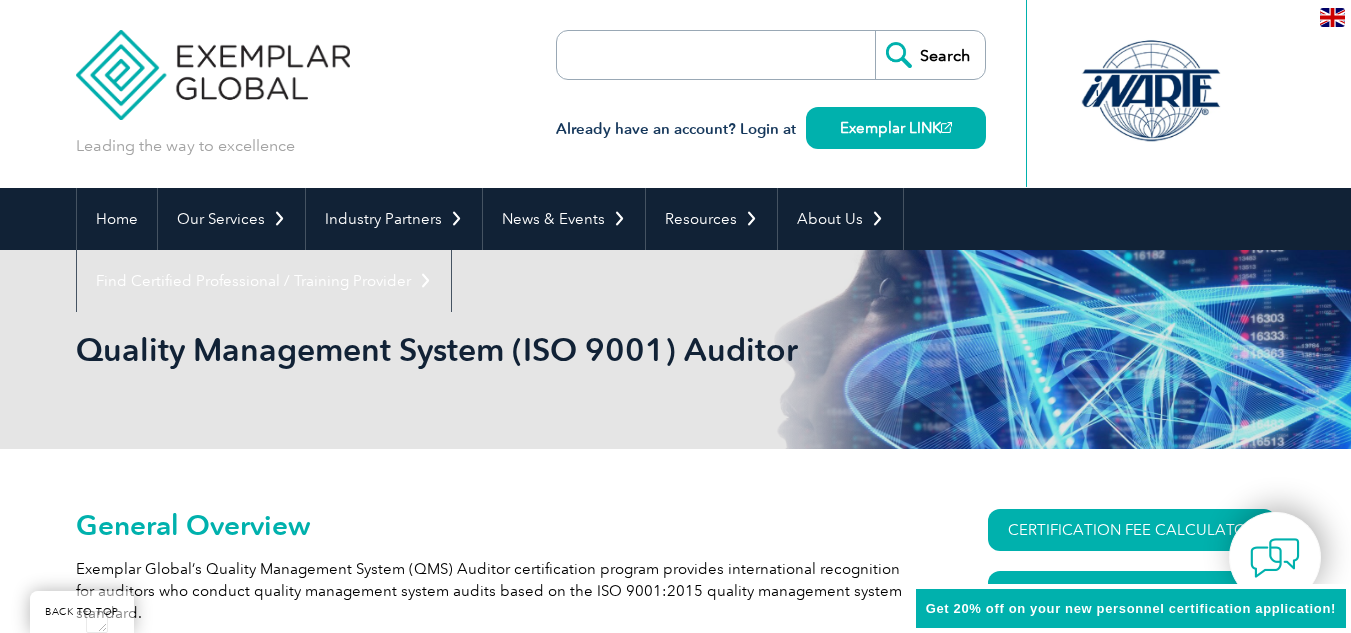 scroll, scrollTop: 401, scrollLeft: 0, axis: vertical 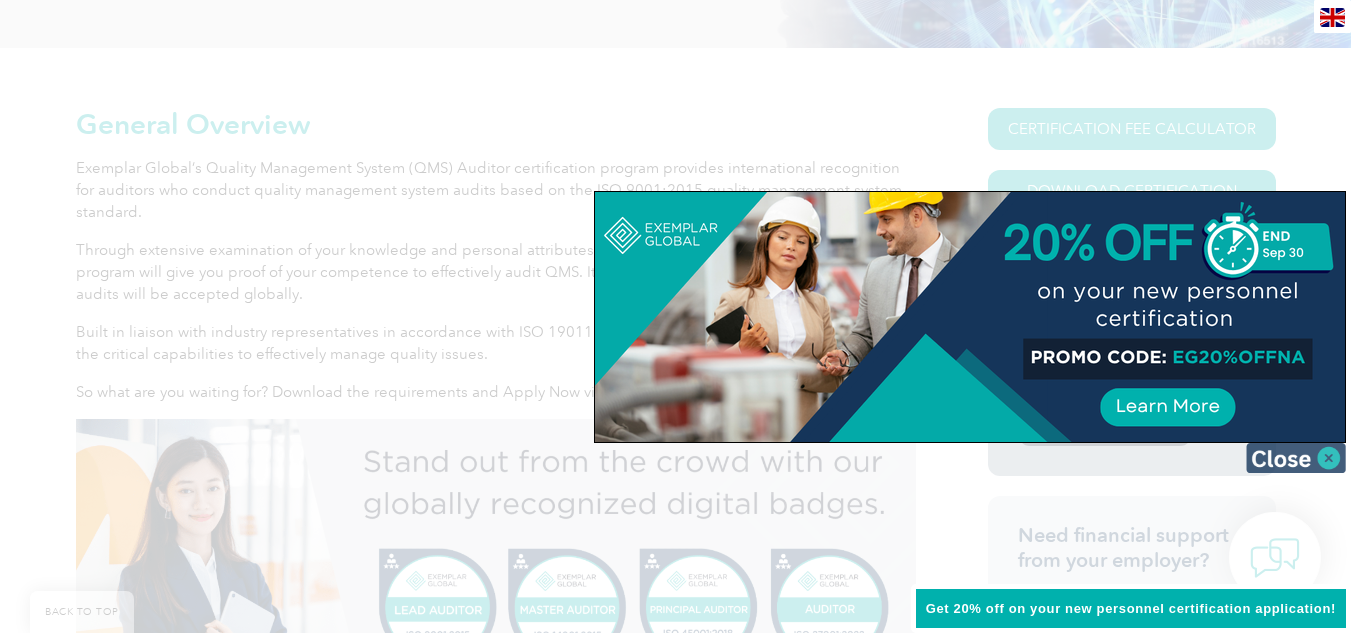 click at bounding box center [1296, 458] 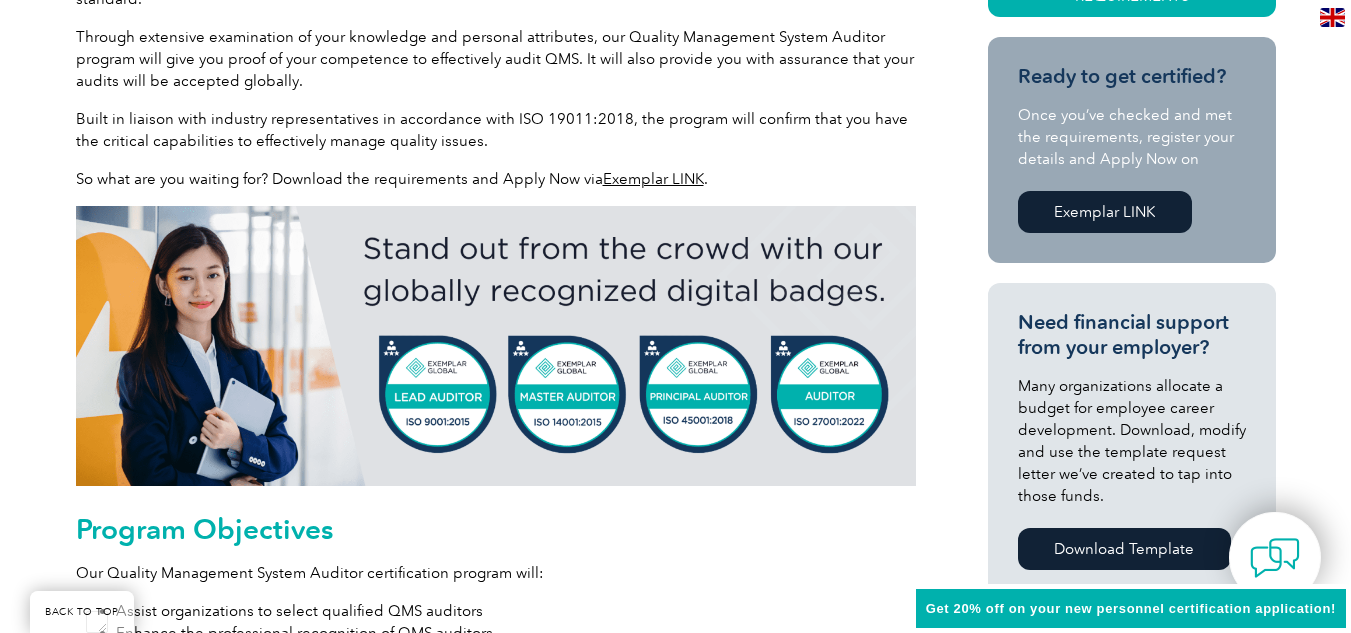scroll, scrollTop: 633, scrollLeft: 0, axis: vertical 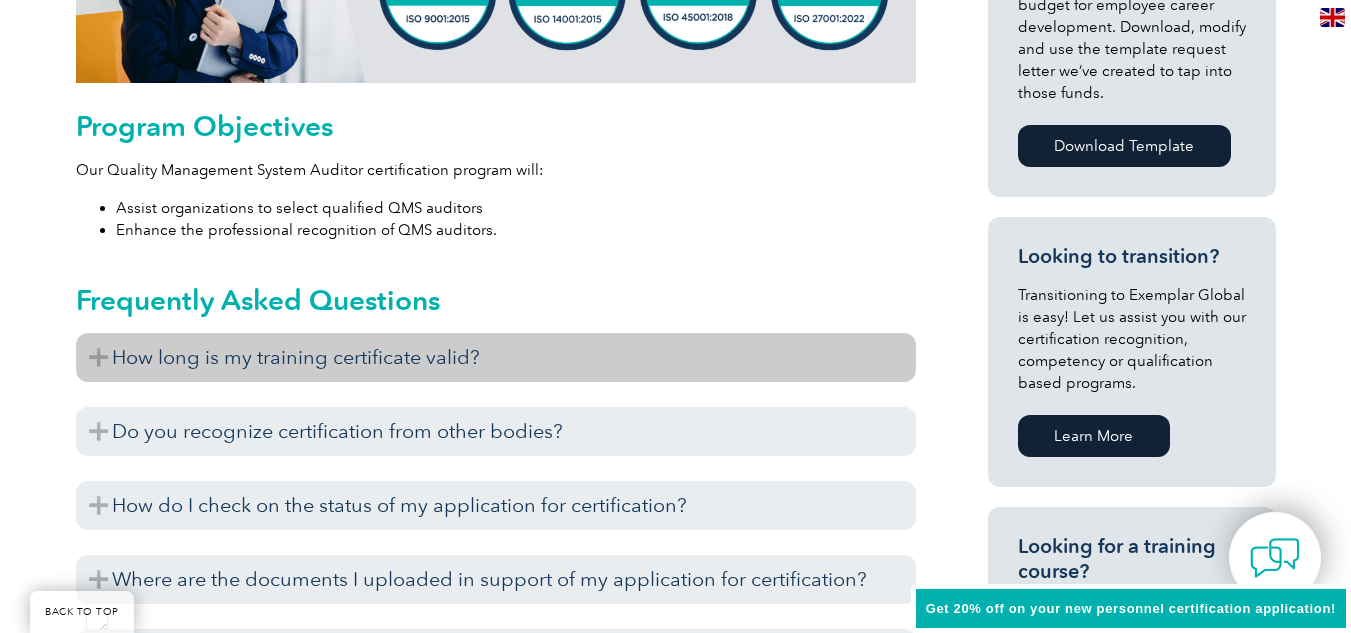click on "How long is my training certificate valid?" at bounding box center [496, 357] 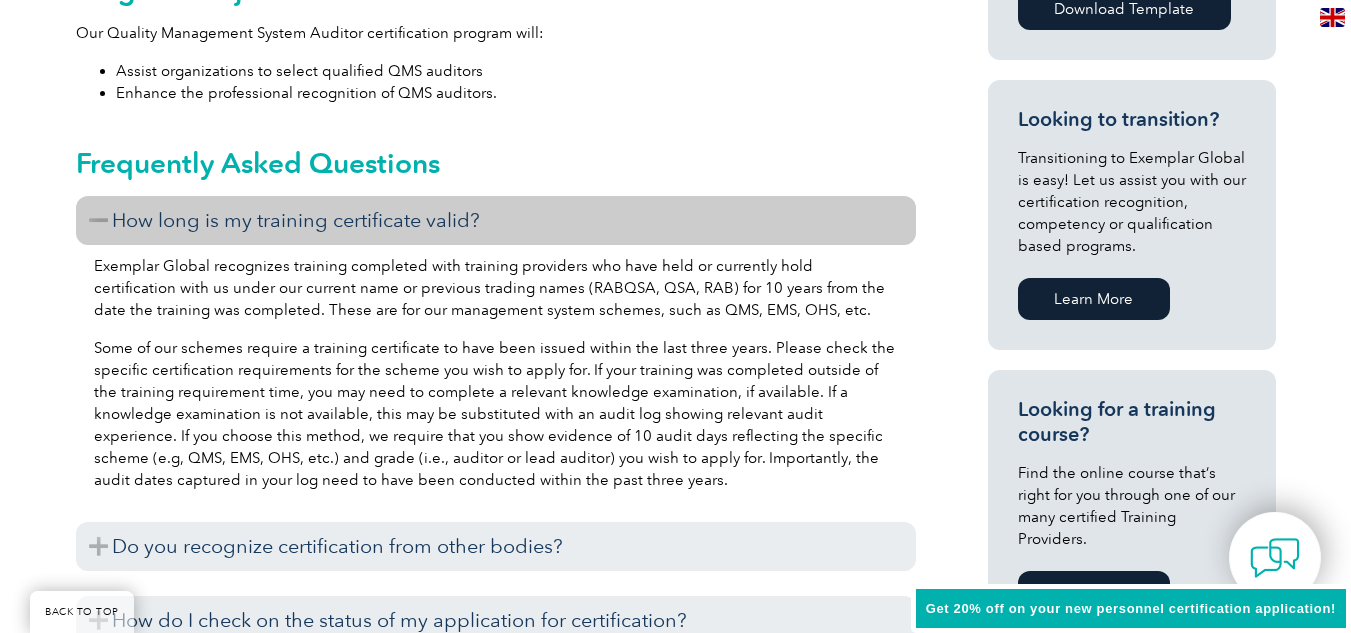 scroll, scrollTop: 1173, scrollLeft: 0, axis: vertical 